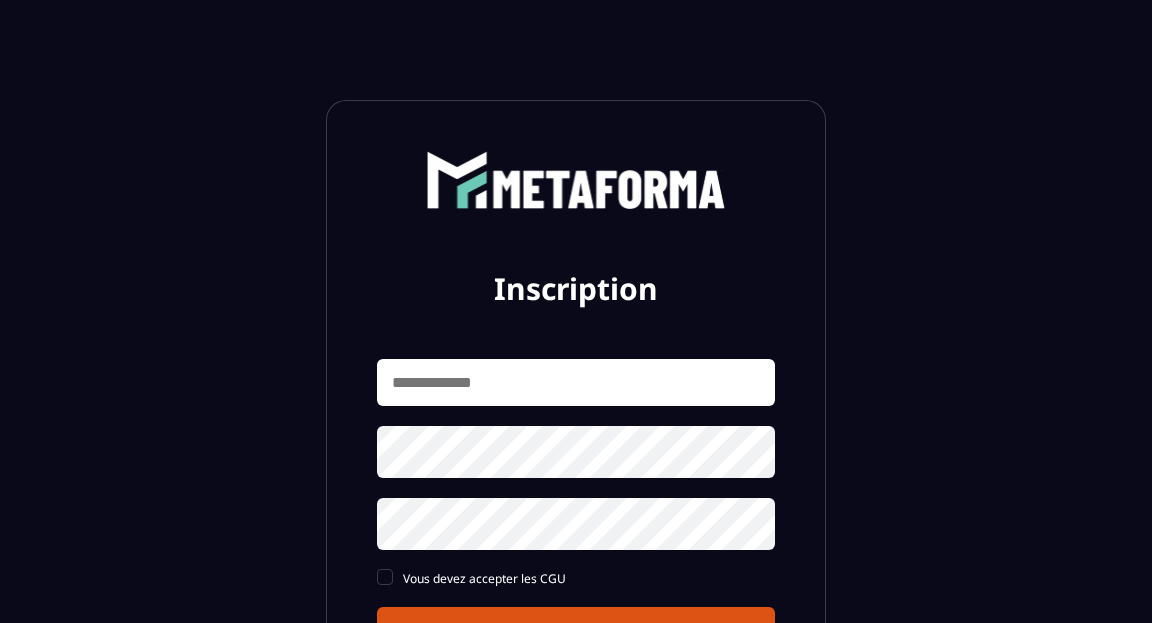 scroll, scrollTop: 0, scrollLeft: 0, axis: both 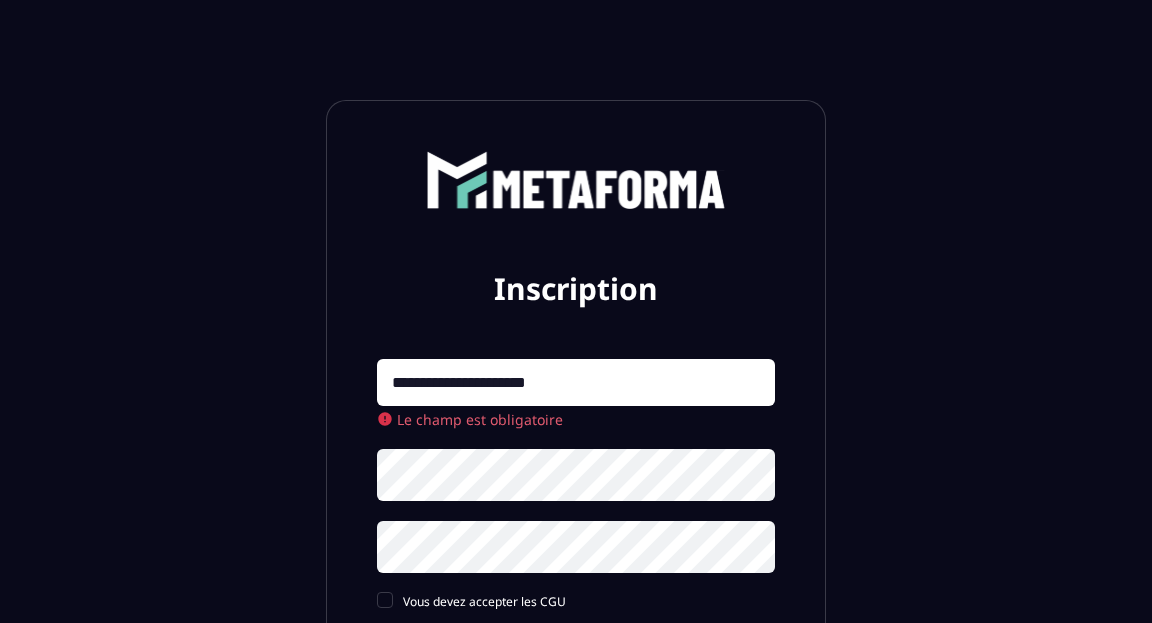 type on "**********" 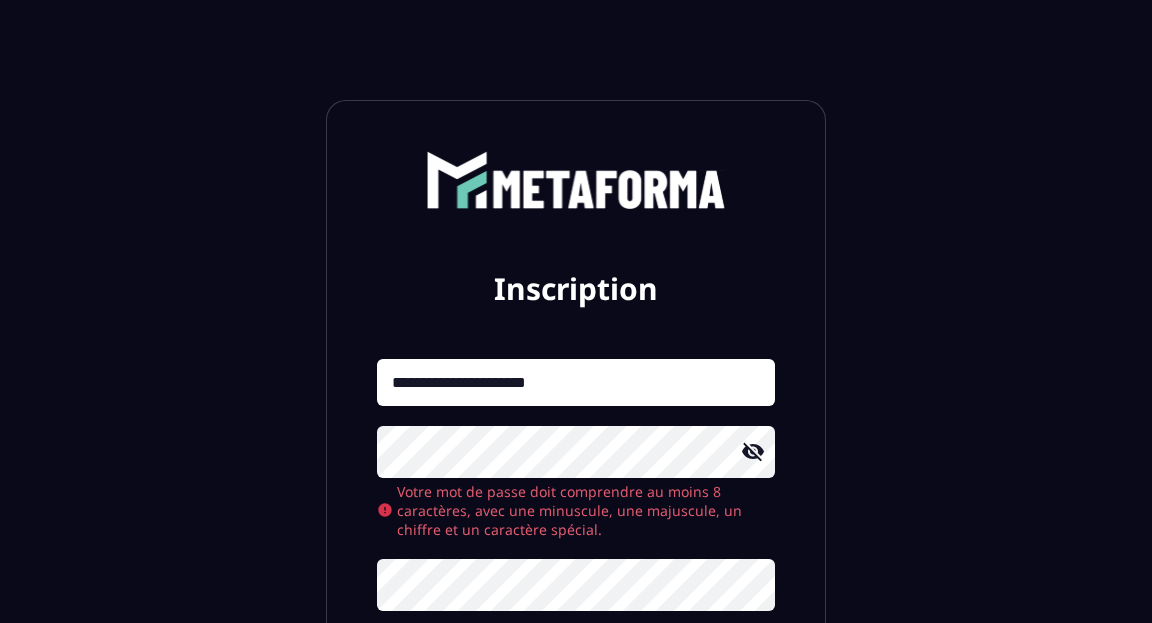 click 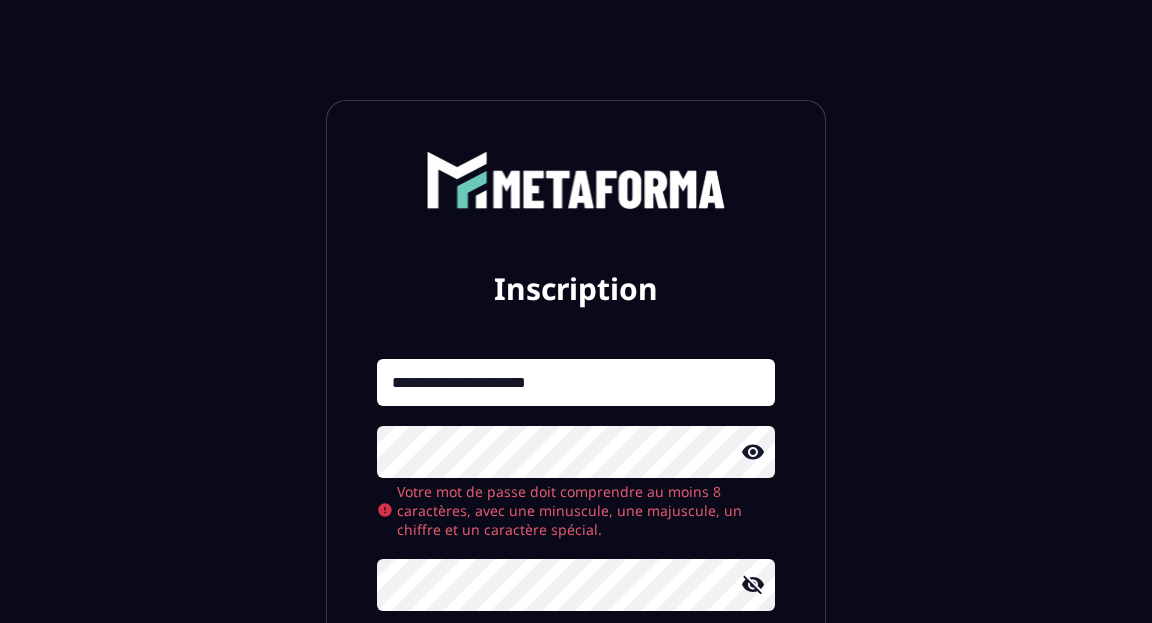 click on "Inscription" at bounding box center (576, 693) 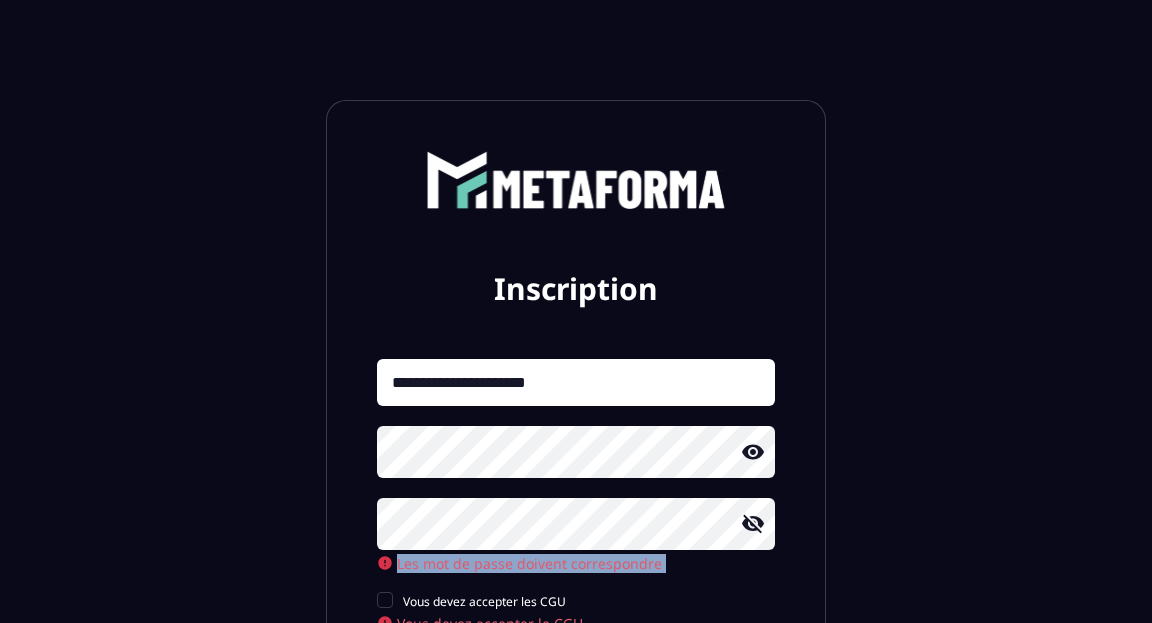 click on "**********" 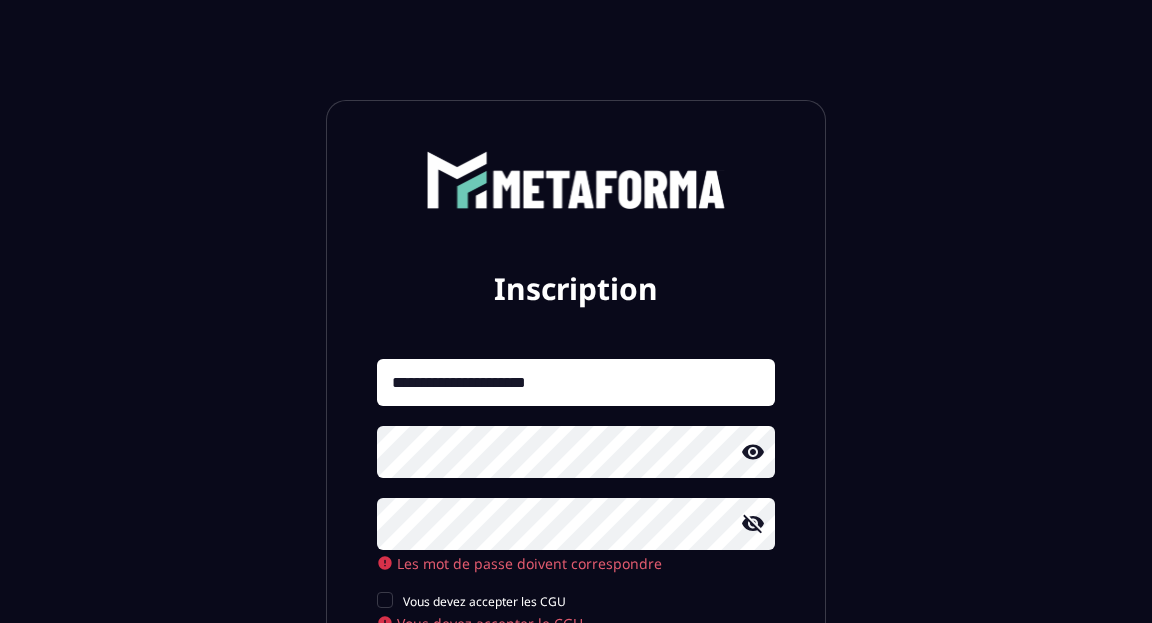 click on "**********" at bounding box center (576, 515) 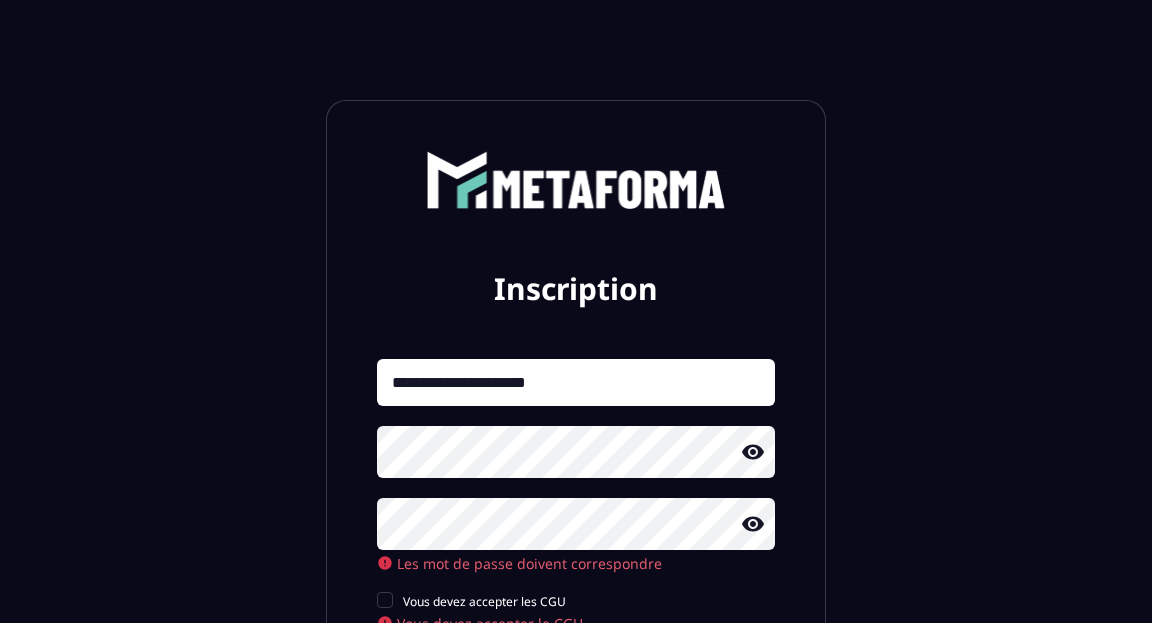 click on "Inscription" at bounding box center [576, 678] 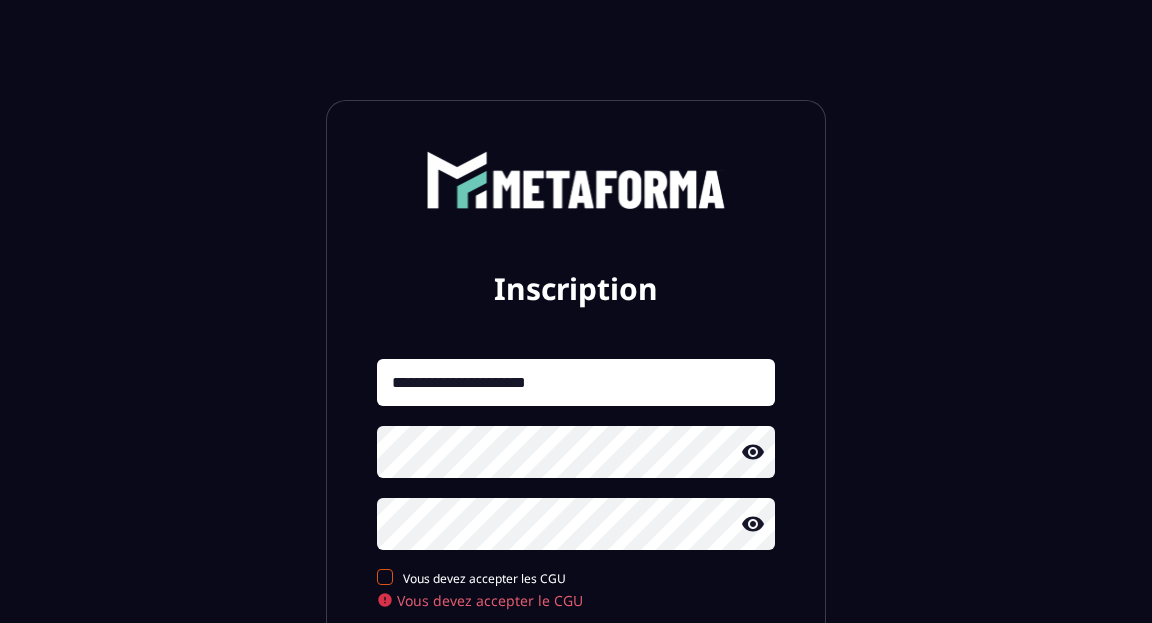 click at bounding box center (385, 577) 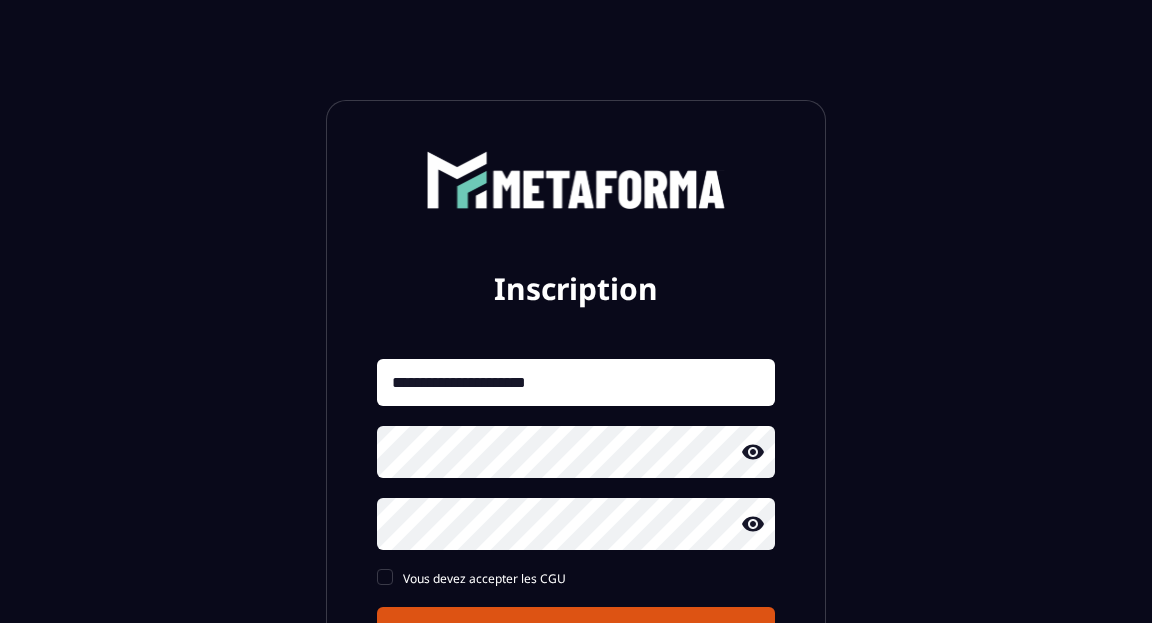 click on "Inscription" at bounding box center (576, 632) 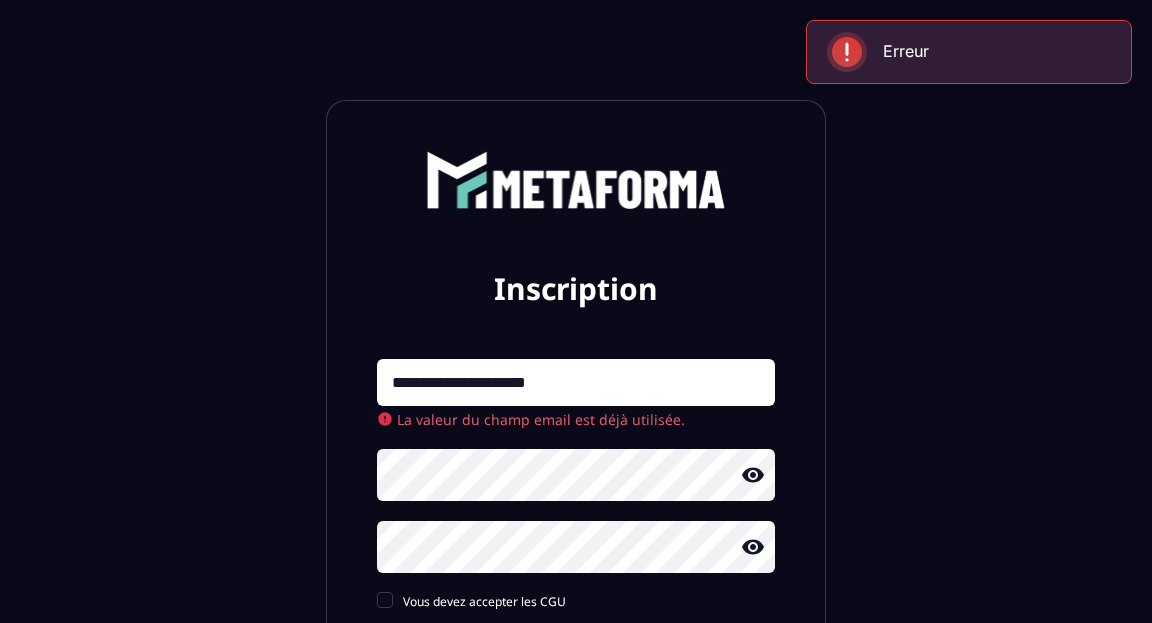 click on "**********" at bounding box center (576, 504) 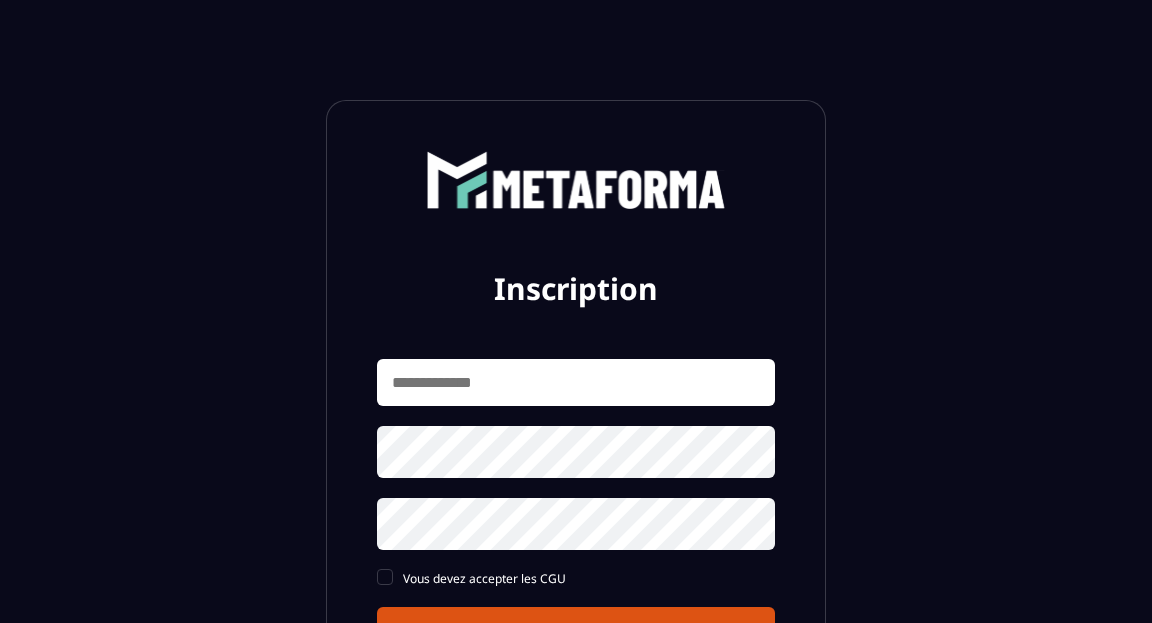 scroll, scrollTop: 0, scrollLeft: 0, axis: both 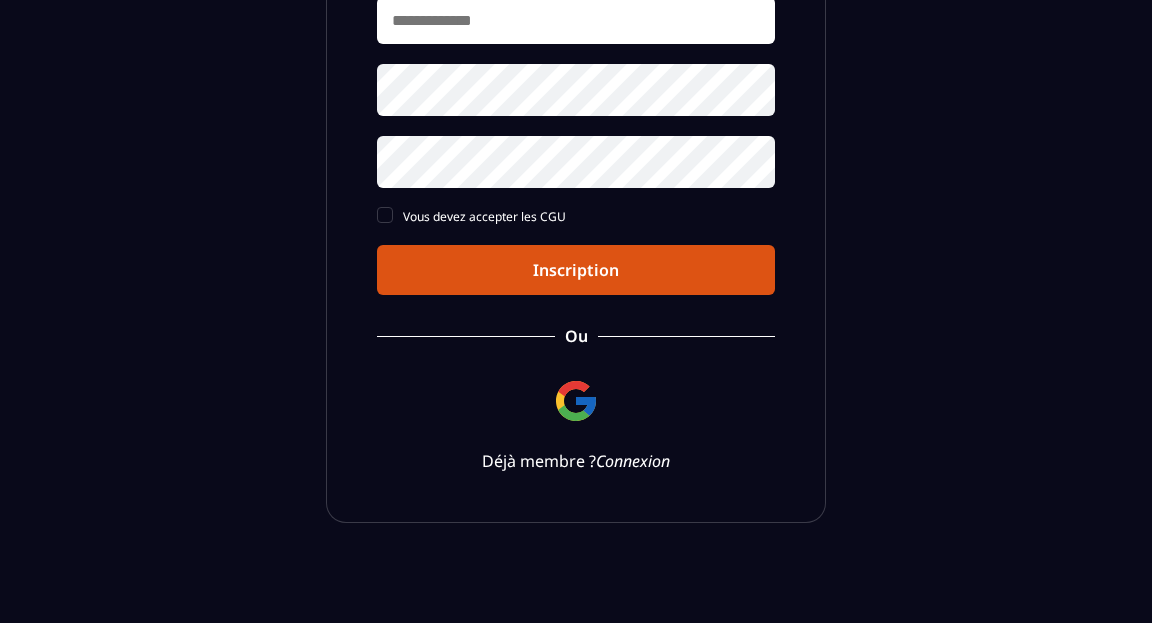 click on "Connexion" at bounding box center [633, 461] 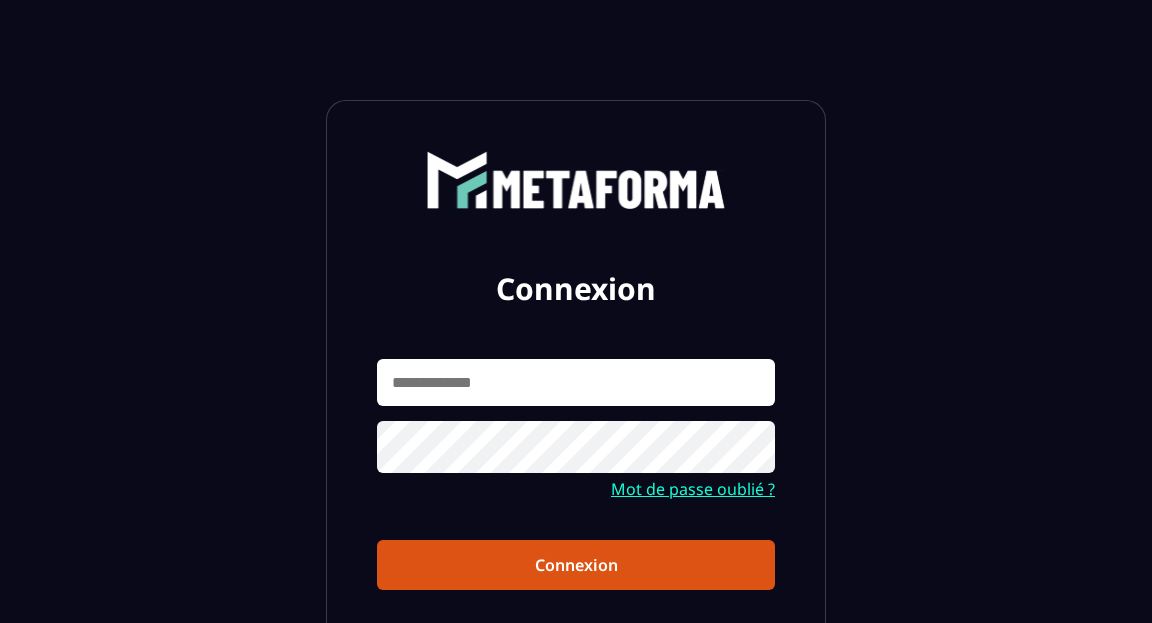 scroll, scrollTop: 0, scrollLeft: 0, axis: both 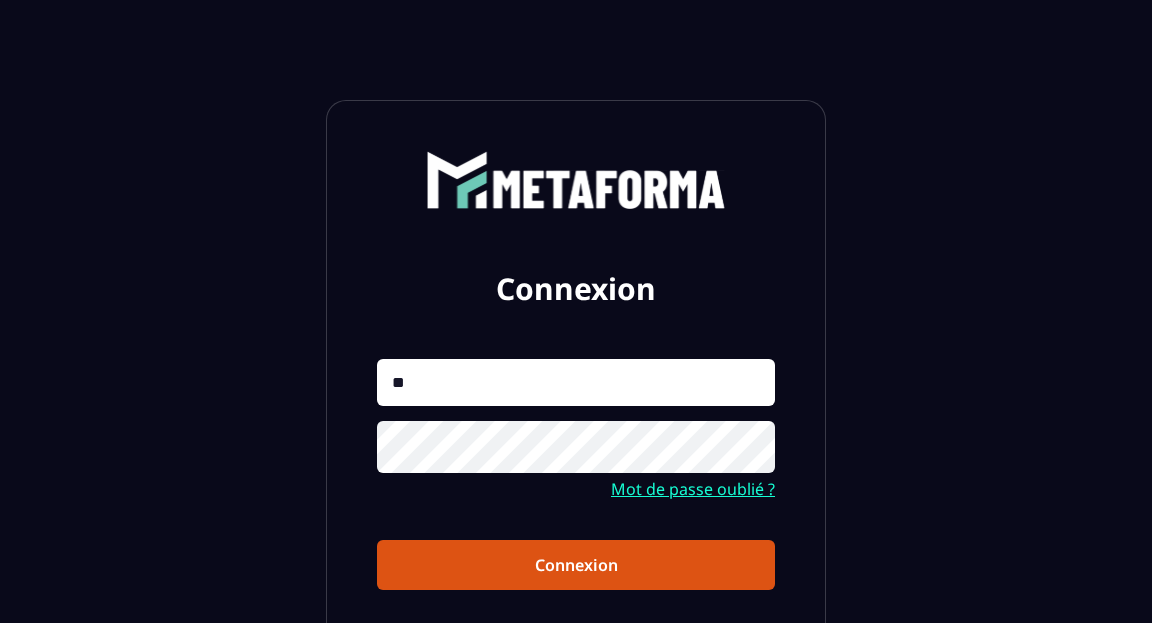 type on "*" 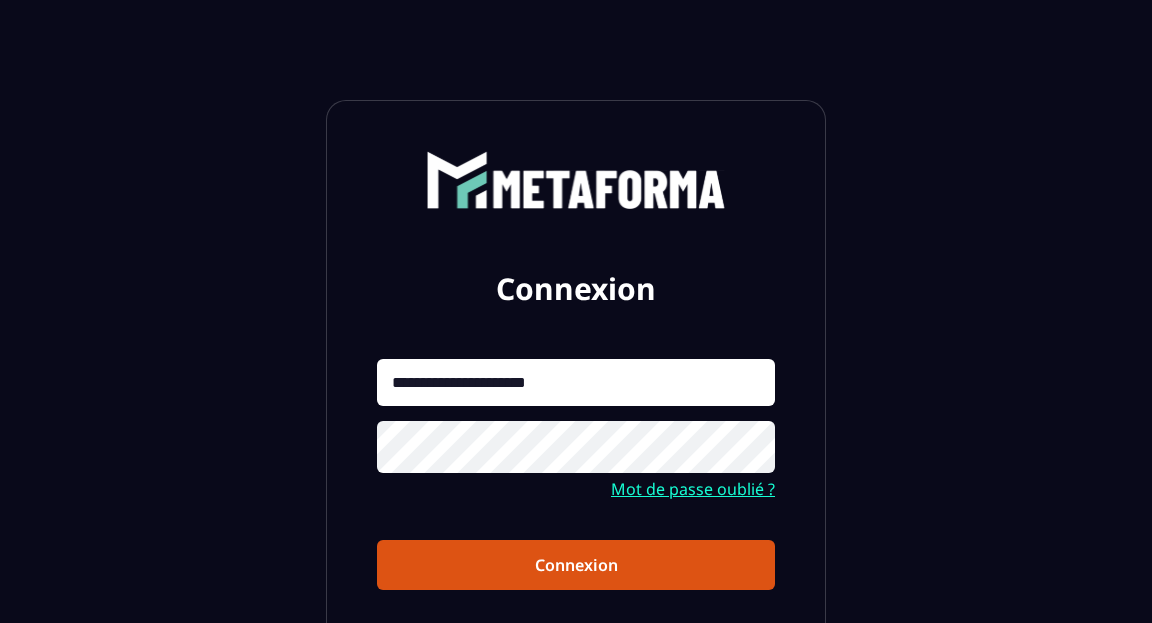 type on "**********" 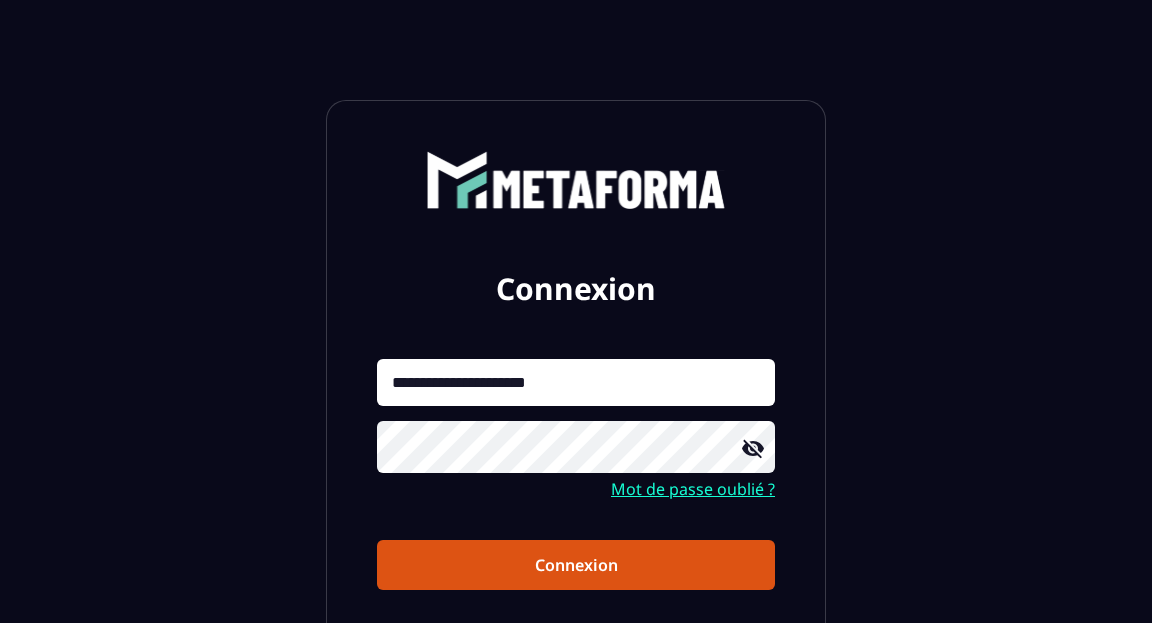 click 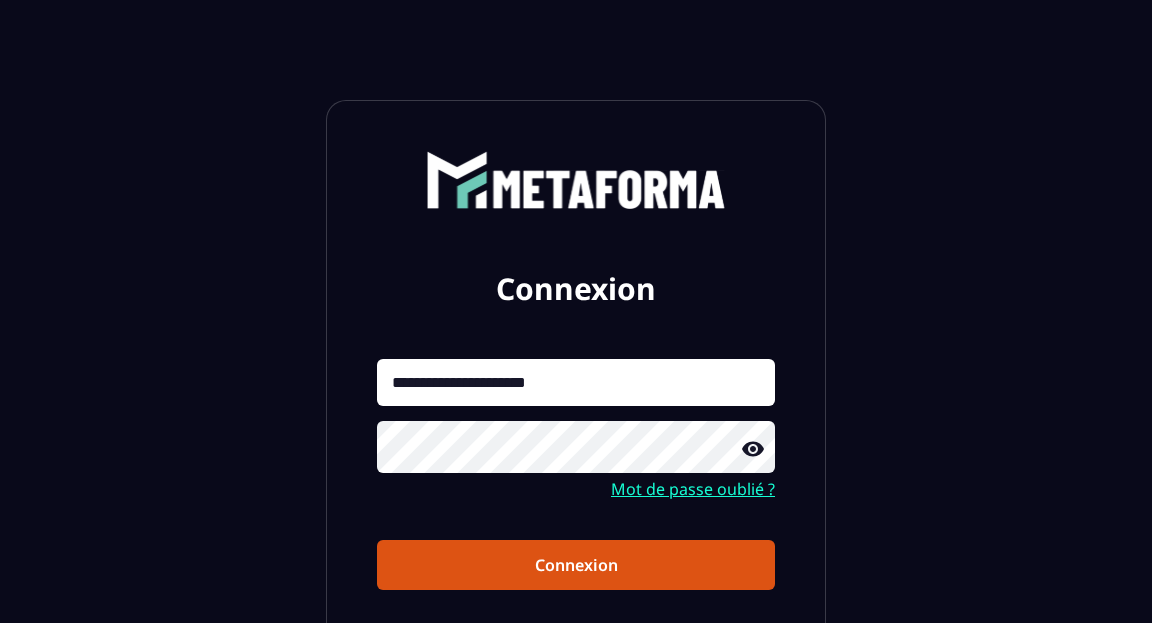 click on "Connexion" at bounding box center [576, 565] 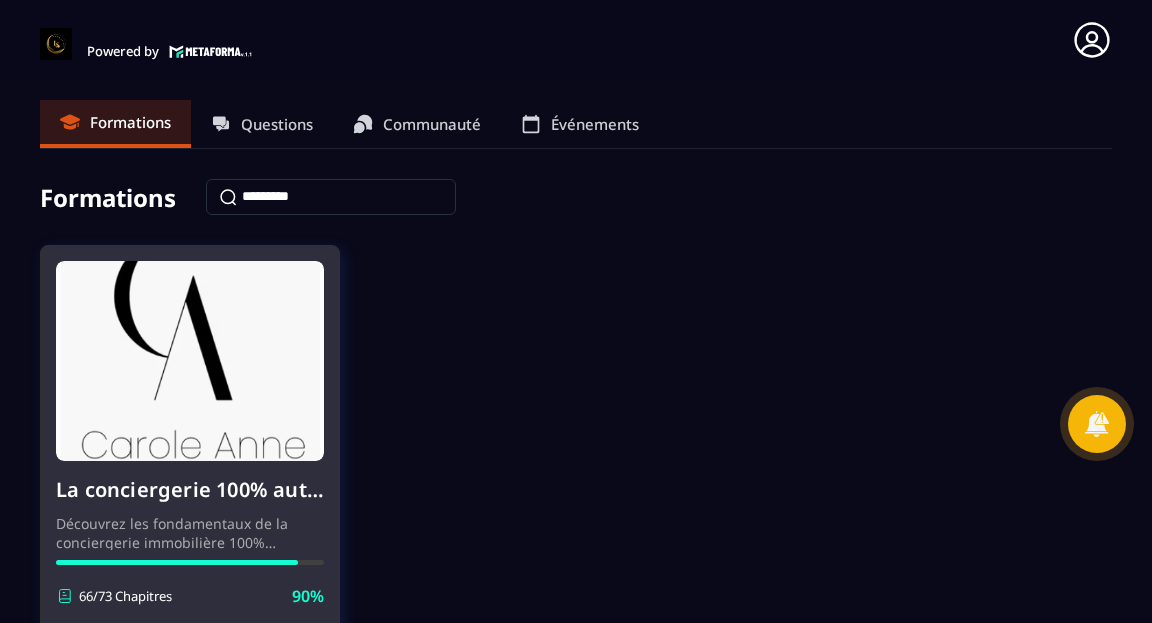 click on "La conciergerie 100% automatisée Découvrez les fondamentaux de la conciergerie immobilière 100% automatisée.
Cette formation est conçue pour vous permettre de lancer et maîtriser votre activité de conciergerie en toute simplicité.
Vous apprendrez :
✅ Les bases essentielles de la conciergerie pour démarrer sereinement.
✅ Les outils incontournables pour gérer vos clients et vos biens de manière efficace.
✅ L'automatisation des tâches répétitives pour gagner un maximum de temps au quotidien.
Objectif : Vous fournir toutes les clés pour créer une activité rentable et automatisée, tout en gardant du temps pour vous. 66/73 Chapitres 90%" at bounding box center (190, 544) 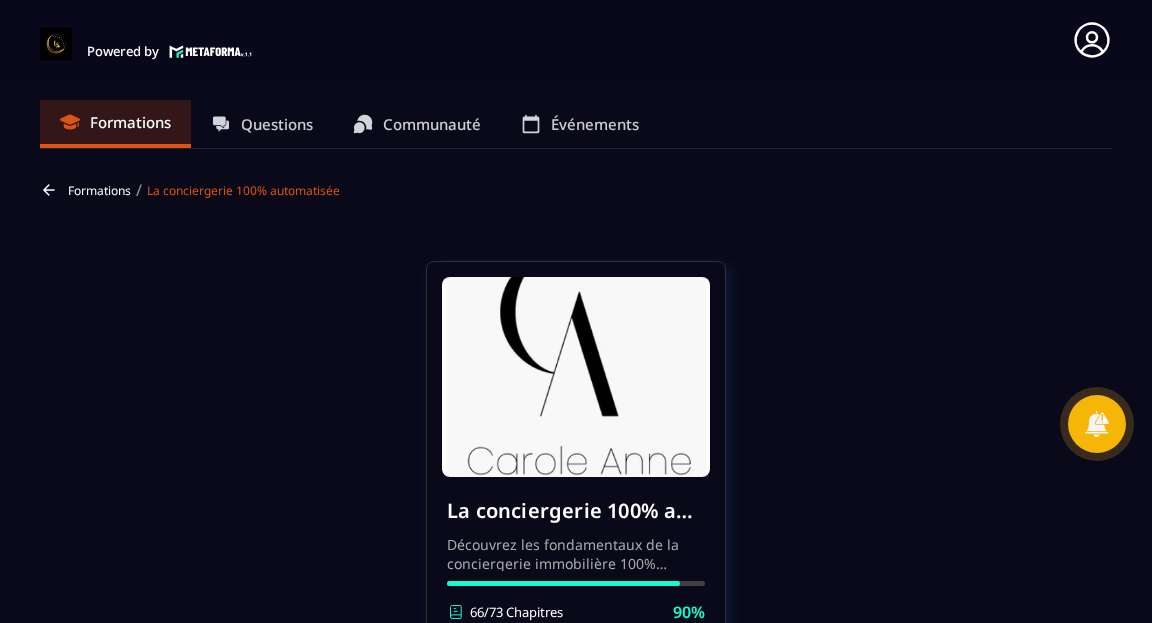 click on "La conciergerie 100% automatisée Découvrez les fondamentaux de la conciergerie immobilière 100% automatisée.
Cette formation est conçue pour vous permettre de lancer et maîtriser votre activité de conciergerie en toute simplicité.
Vous apprendrez :
✅ Les bases essentielles de la conciergerie pour démarrer sereinement.
✅ Les outils incontournables pour gérer vos clients et vos biens de manière efficace.
✅ L'automatisation des tâches répétitives pour gagner un maximum de temps au quotidien.
Objectif : Vous fournir toutes les clés pour créer une activité rentable et automatisée, tout en gardant du temps pour vous. 66/73 Chapitres 90%  Programme du cours 0% Session 1:  Bienvenue au sein de la formation LCA 3 les leçons Vidéo de bienvenue Lire Vidéo de présentation Lire Mindset Entrepreneur Lire 0% Session 2:  Votre conciergerie de A à Z 2 les leçons Votre conciergerie de A à Z Lire Quels types de biens cibler Lire 0% Session 3:  Etude de marché 4 les leçons Lire Lire Lire" at bounding box center [576, 3621] 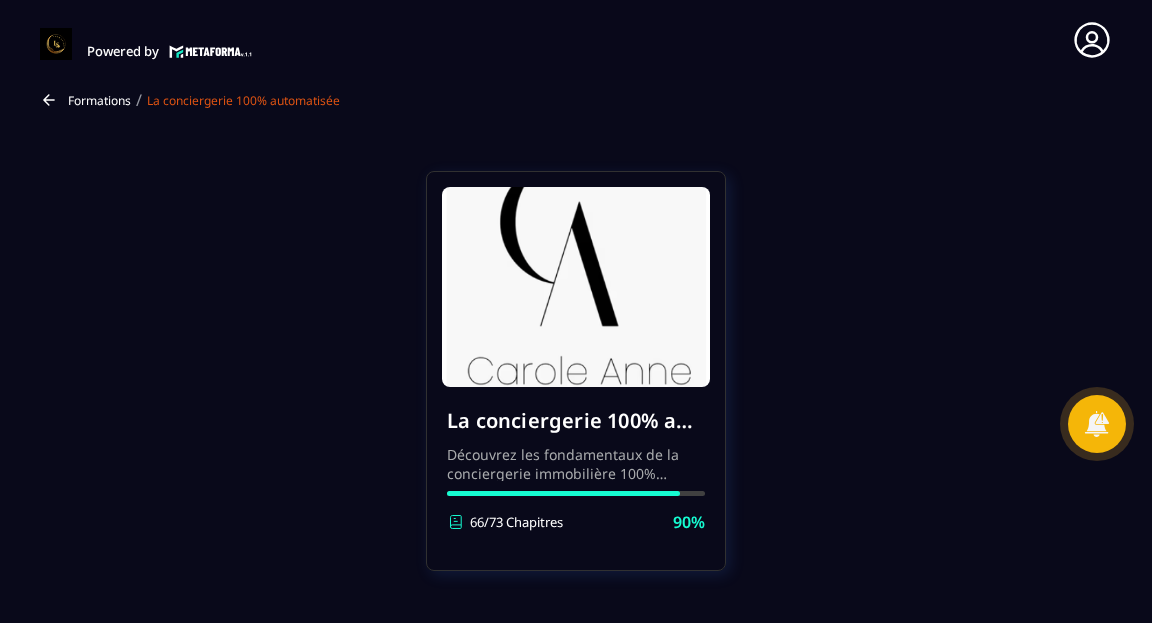 scroll, scrollTop: 104, scrollLeft: 0, axis: vertical 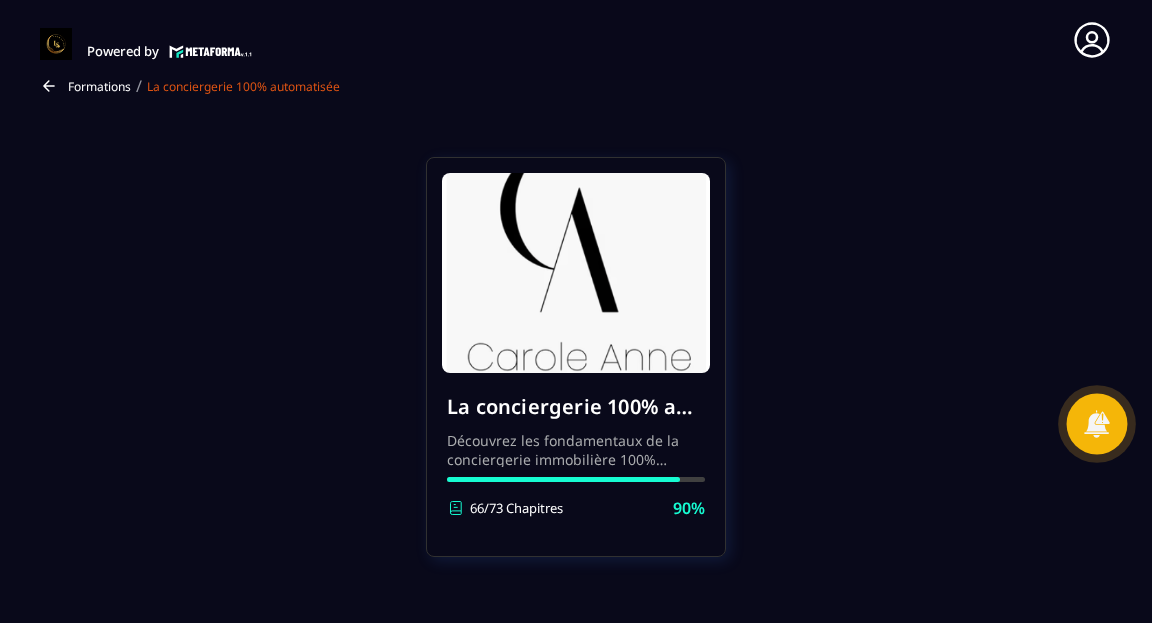 click 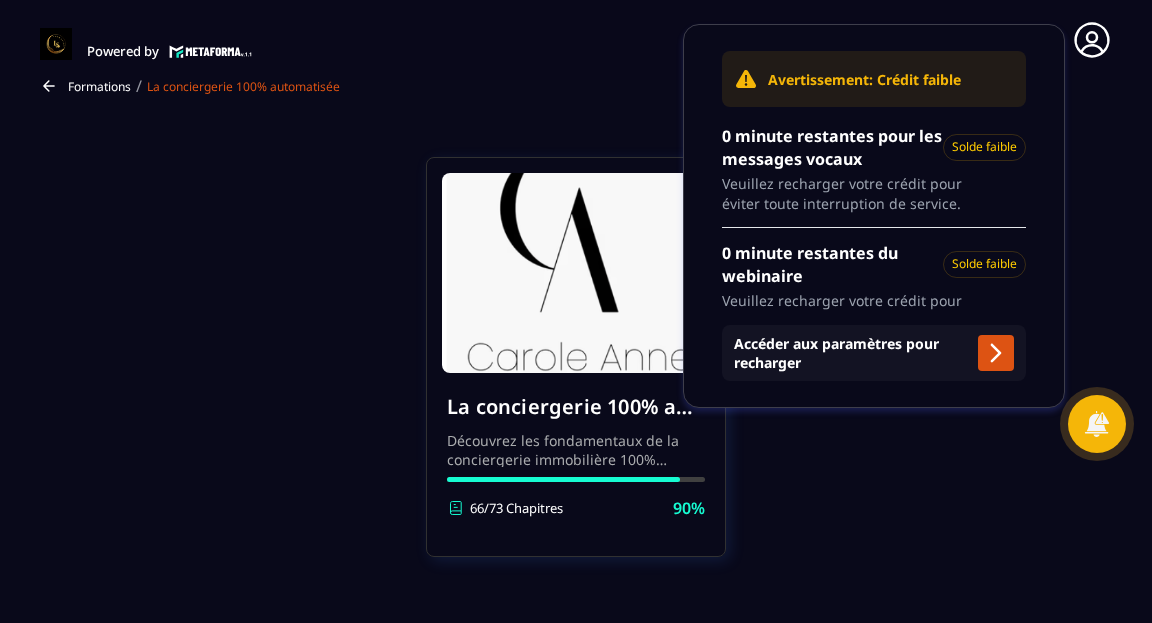 click on "La conciergerie 100% automatisée Découvrez les fondamentaux de la conciergerie immobilière 100% automatisée.
Cette formation est conçue pour vous permettre de lancer et maîtriser votre activité de conciergerie en toute simplicité.
Vous apprendrez :
✅ Les bases essentielles de la conciergerie pour démarrer sereinement.
✅ Les outils incontournables pour gérer vos clients et vos biens de manière efficace.
✅ L'automatisation des tâches répétitives pour gagner un maximum de temps au quotidien.
Objectif : Vous fournir toutes les clés pour créer une activité rentable et automatisée, tout en gardant du temps pour vous. 66/73 Chapitres 90%  Programme du cours 0% Session 1:  Bienvenue au sein de la formation LCA 3 les leçons Vidéo de bienvenue Lire Vidéo de présentation Lire Mindset Entrepreneur Lire 0% Session 2:  Votre conciergerie de A à Z 2 les leçons Votre conciergerie de A à Z Lire Quels types de biens cibler Lire 0% Session 3:  Etude de marché 4 les leçons Lire Lire Lire" at bounding box center (576, 3517) 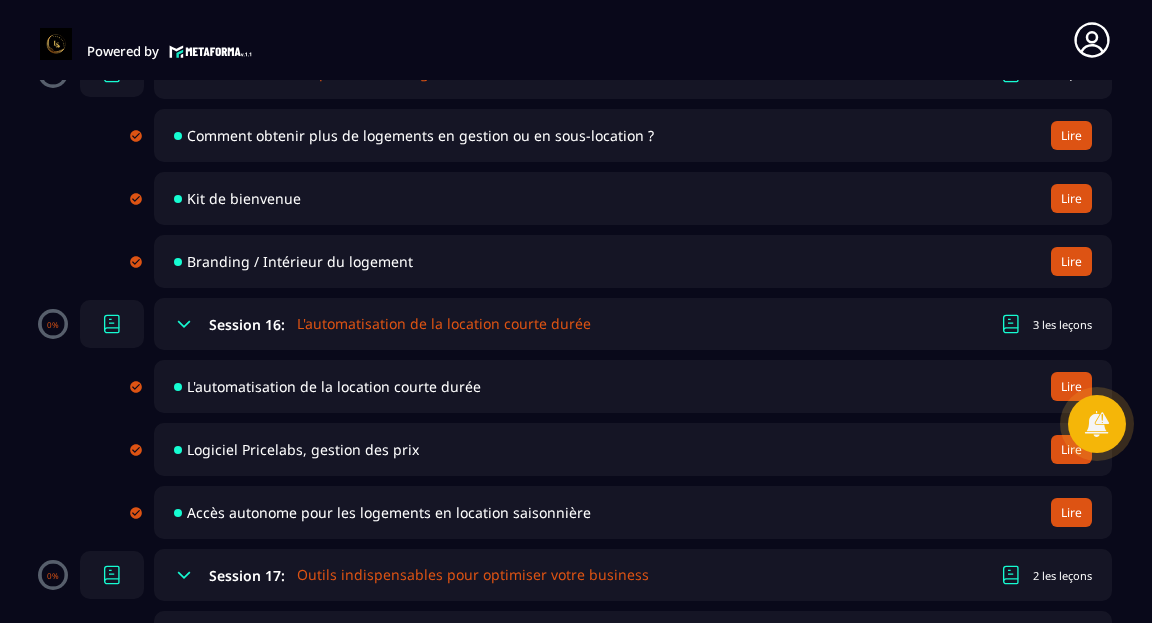 scroll, scrollTop: 4189, scrollLeft: 0, axis: vertical 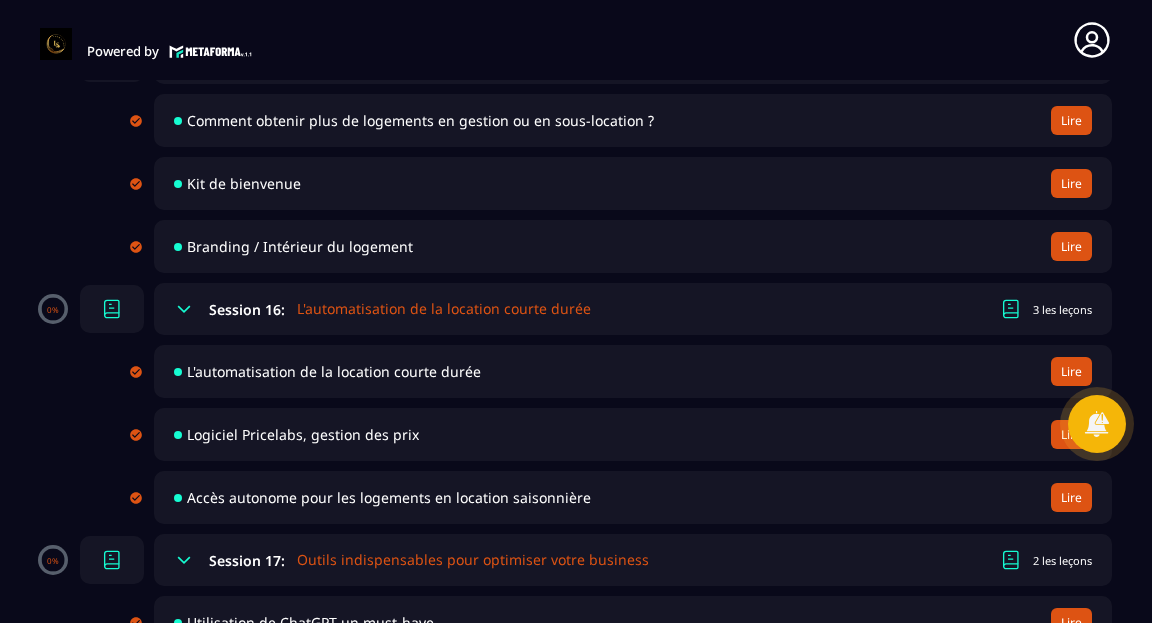 click on "Logiciel Pricelabs, gestion des prix" at bounding box center [303, 434] 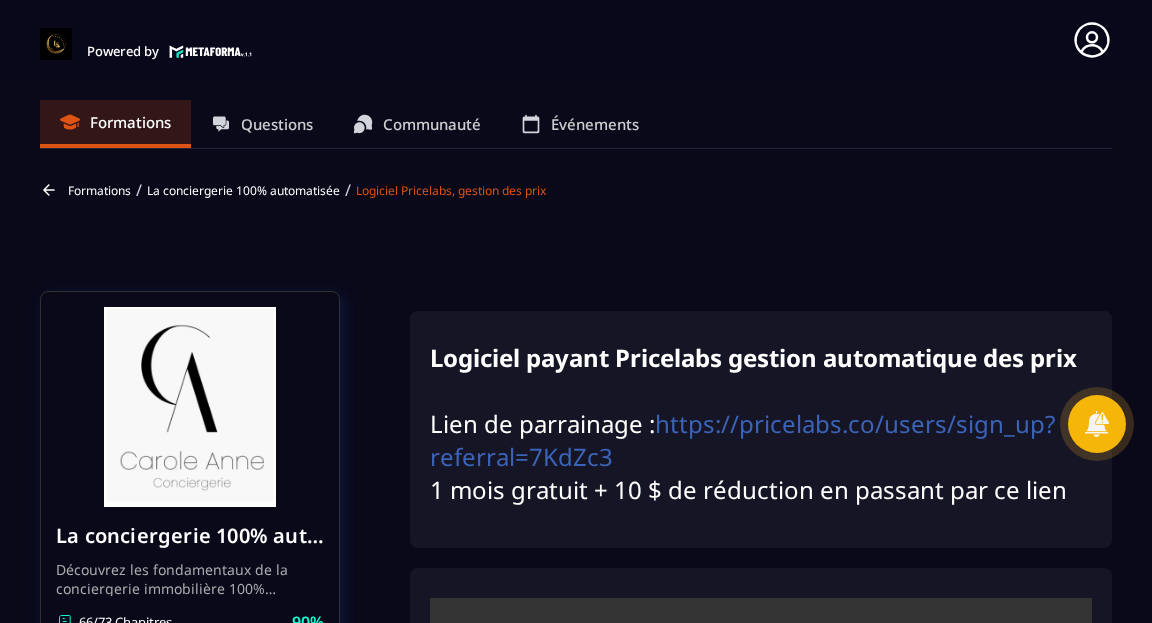scroll, scrollTop: 211, scrollLeft: 0, axis: vertical 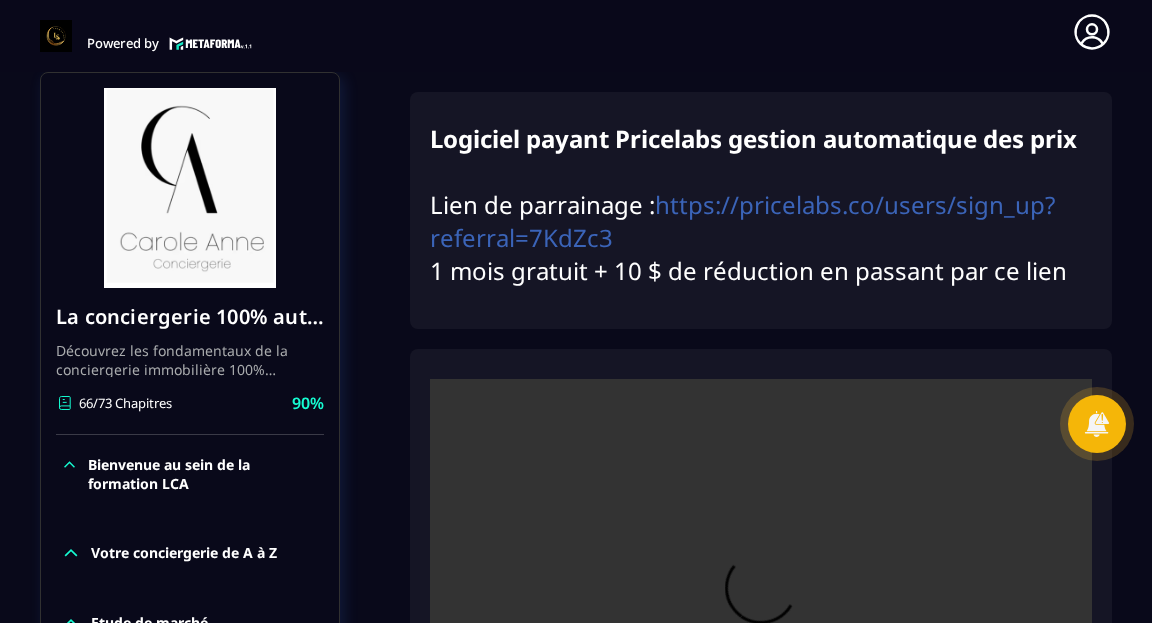 click at bounding box center (761, 599) 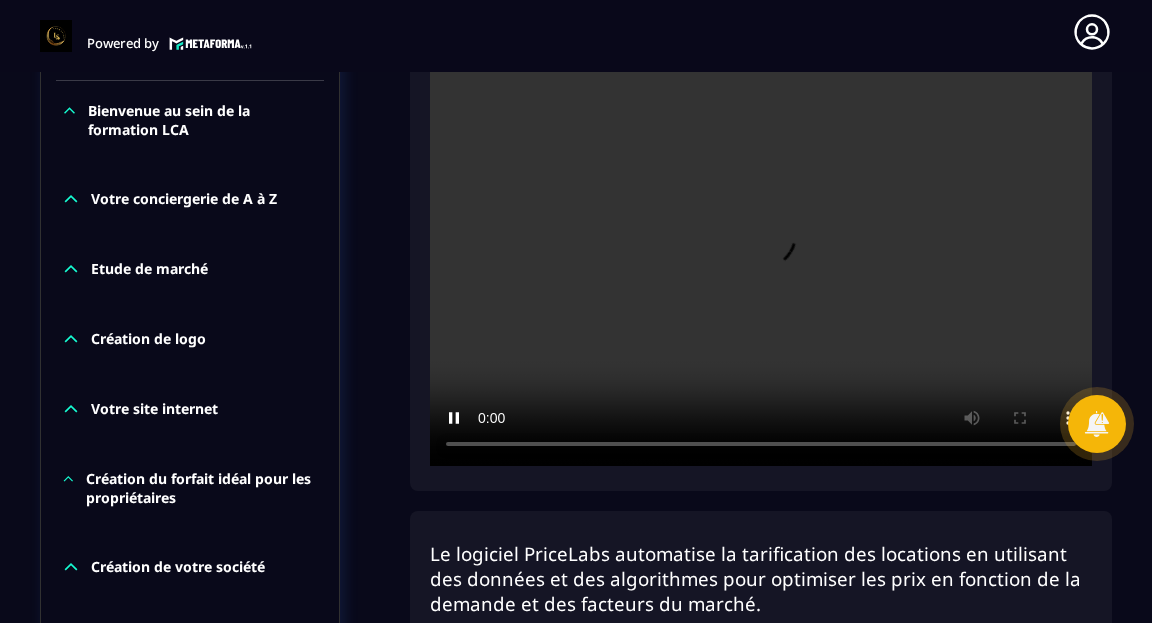 scroll, scrollTop: 568, scrollLeft: 0, axis: vertical 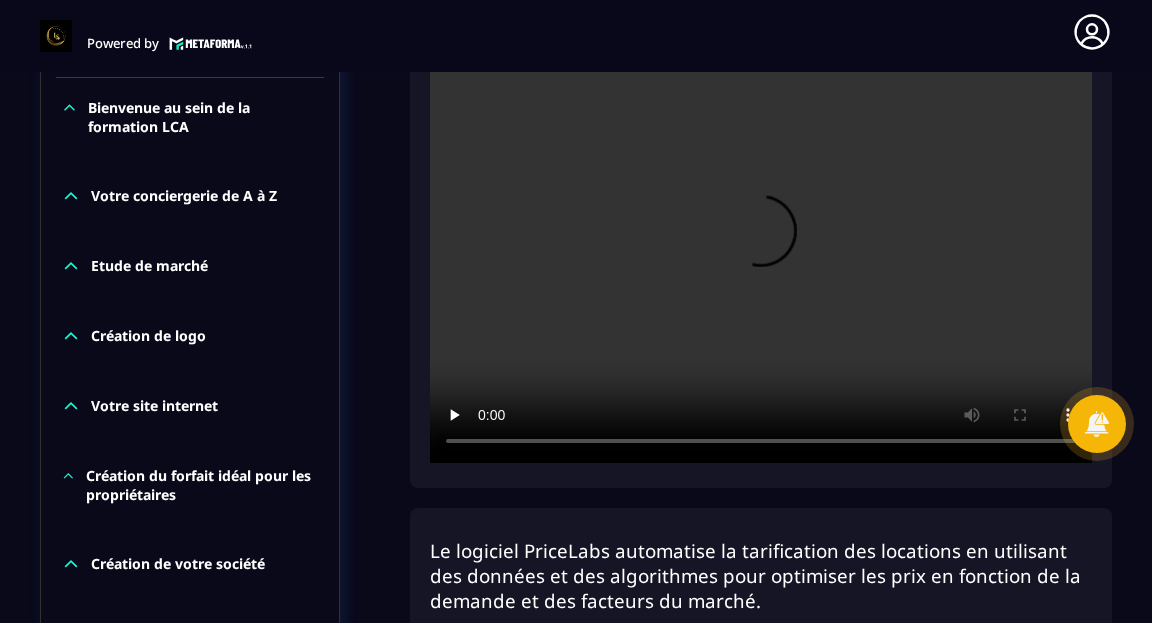 type 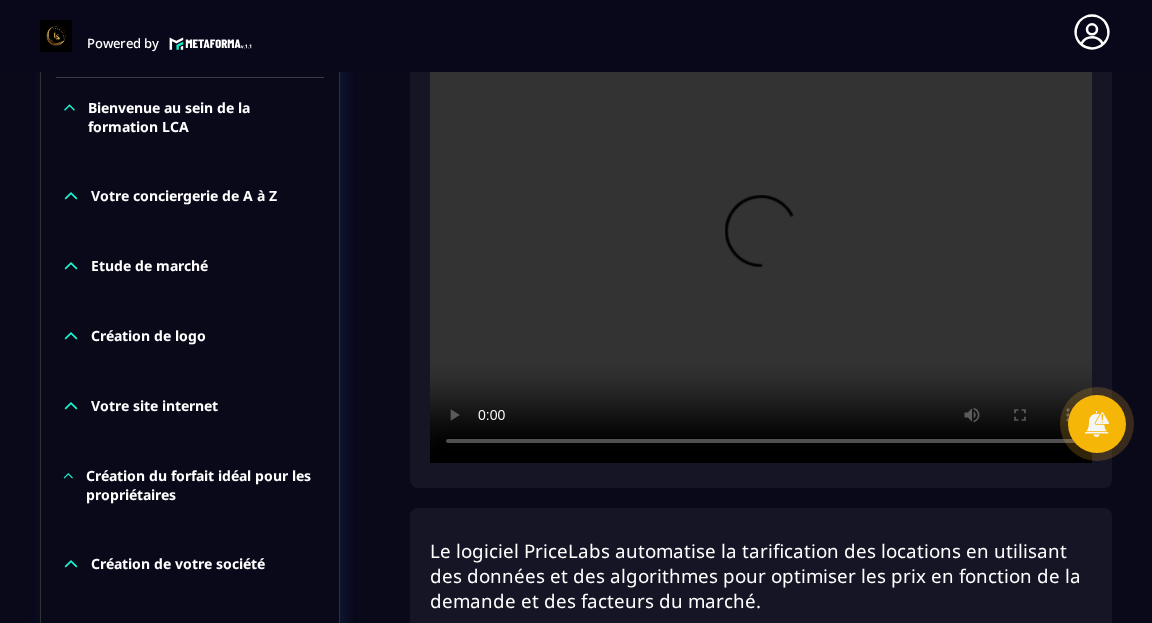 click at bounding box center [761, 242] 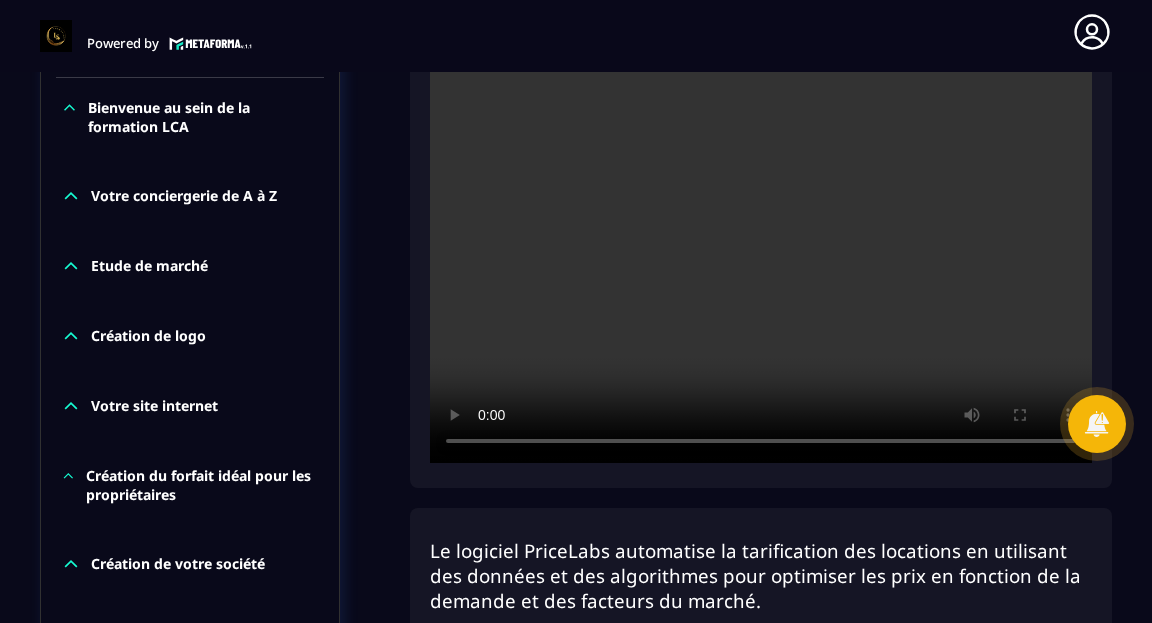 click at bounding box center (761, 242) 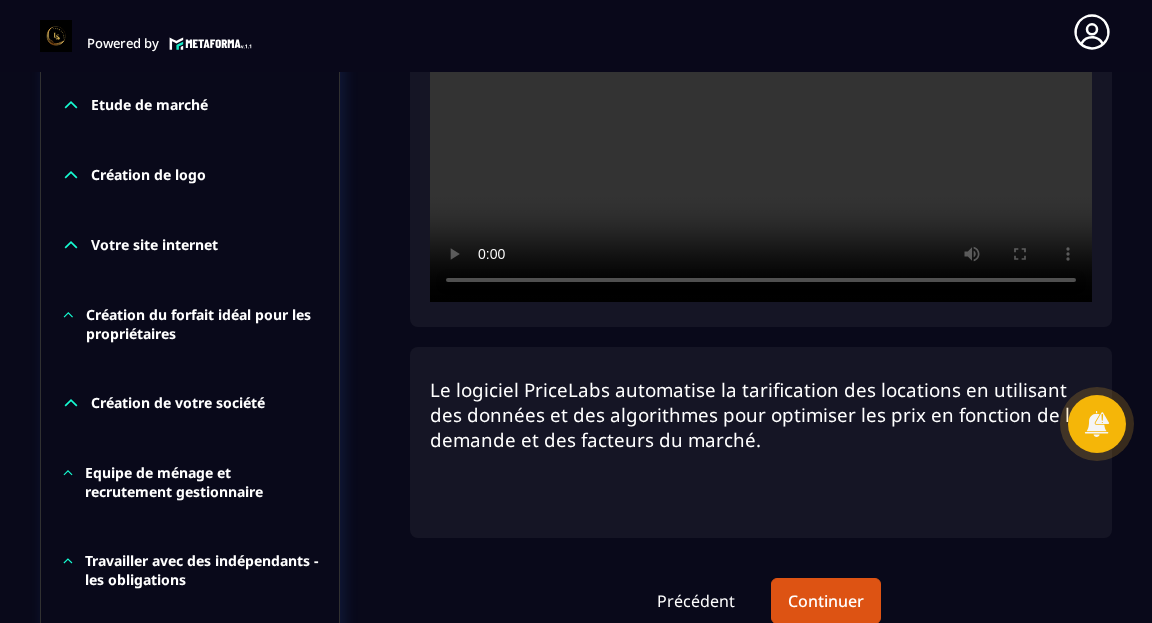 scroll, scrollTop: 734, scrollLeft: 0, axis: vertical 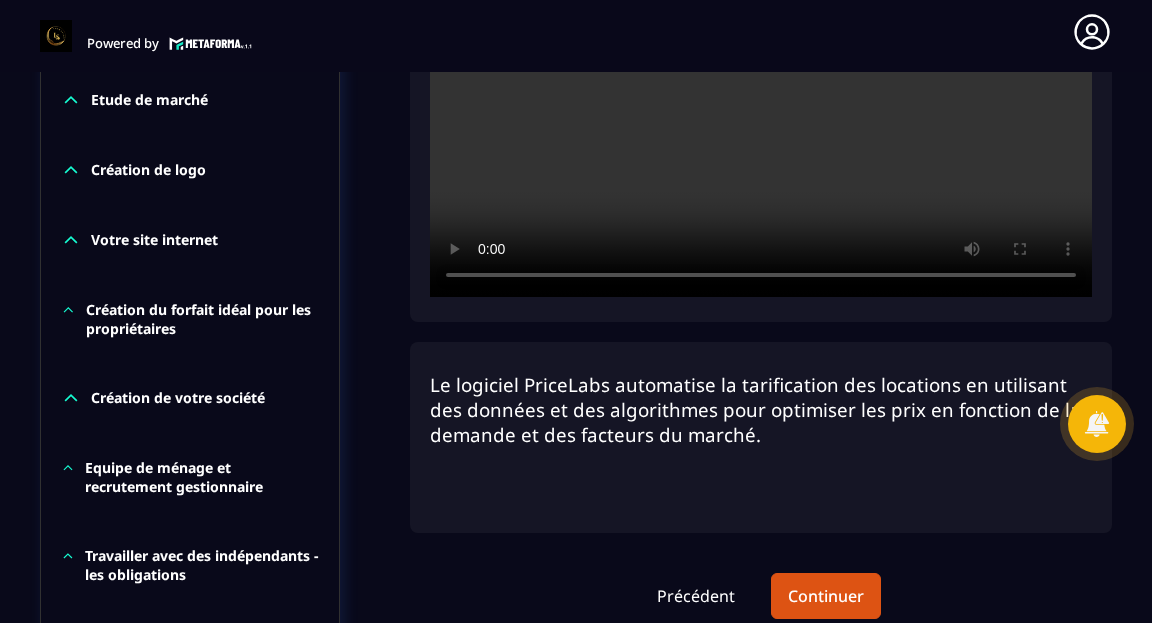 click on "Création de votre société" at bounding box center [178, 398] 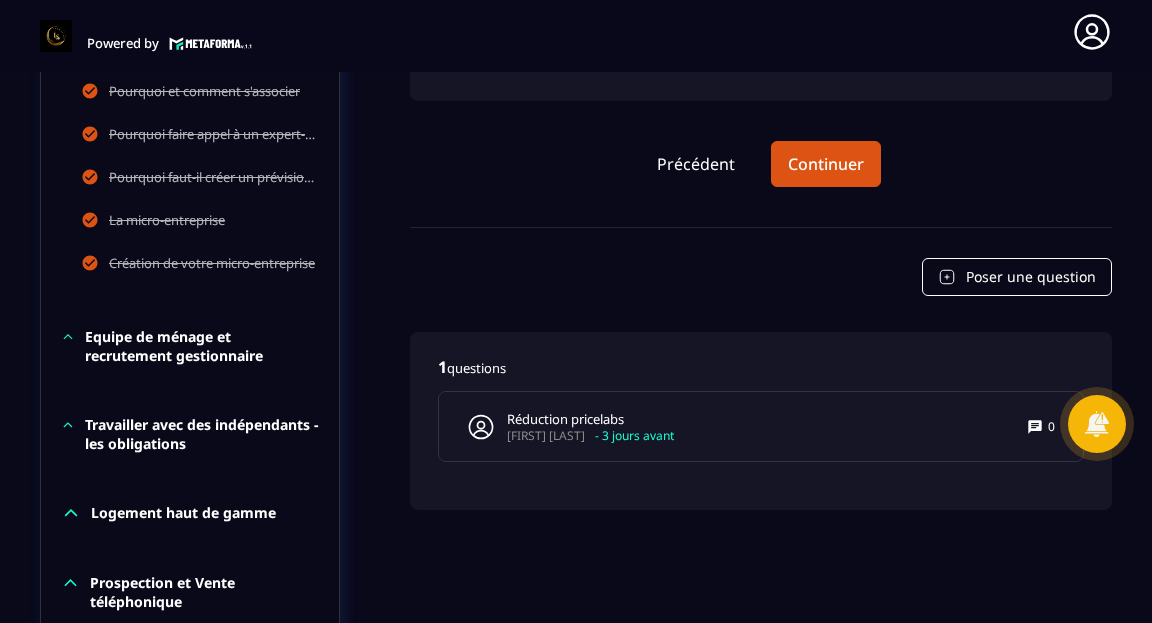 scroll, scrollTop: 1173, scrollLeft: 0, axis: vertical 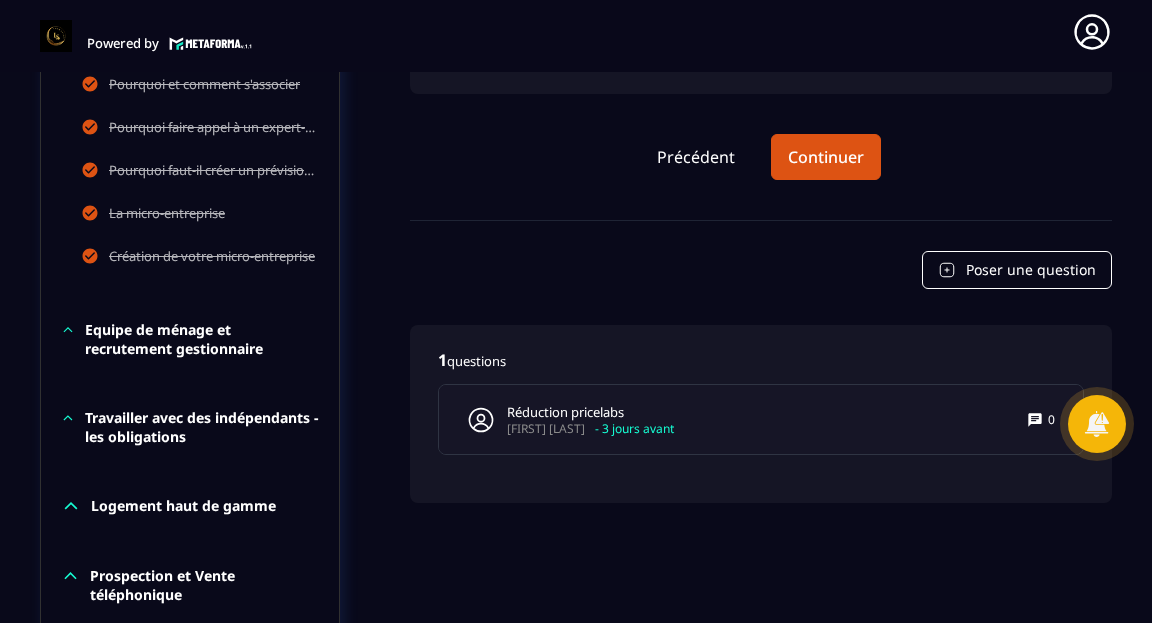 click on "Equipe de ménage et recrutement gestionnaire" at bounding box center [202, 339] 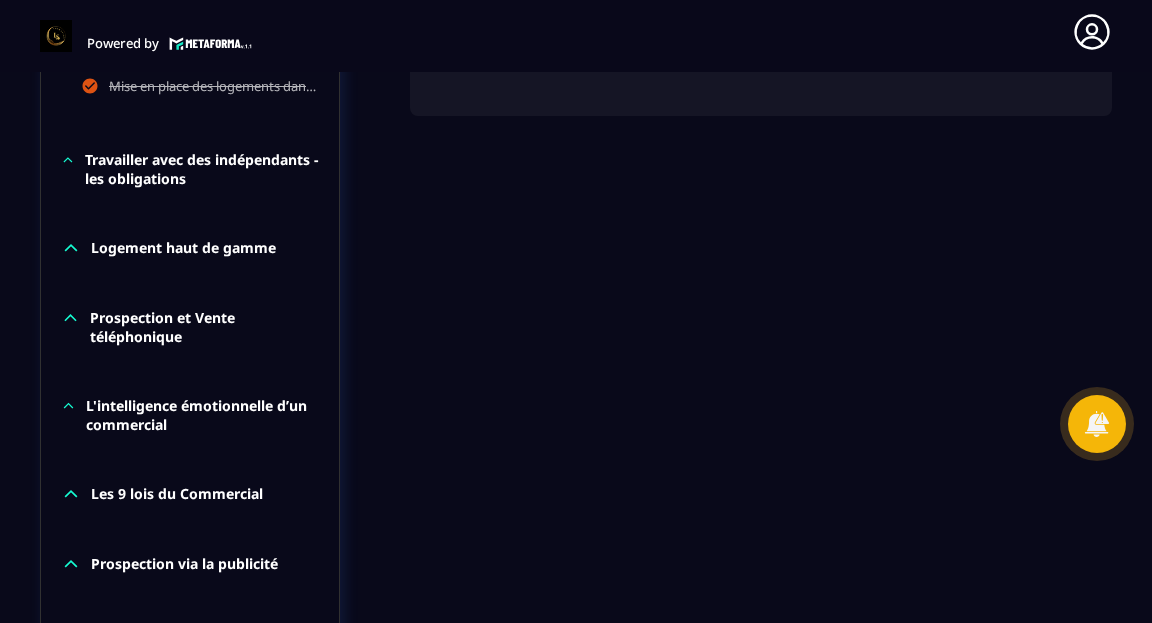scroll, scrollTop: 1563, scrollLeft: 0, axis: vertical 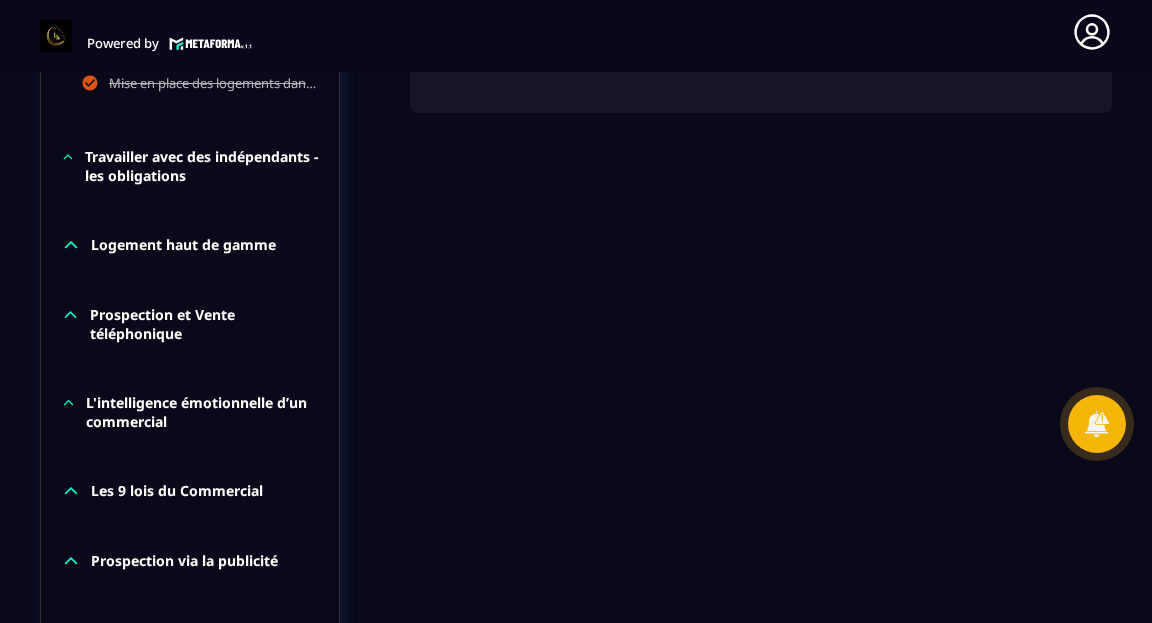 click on "Prospection et Vente téléphonique" 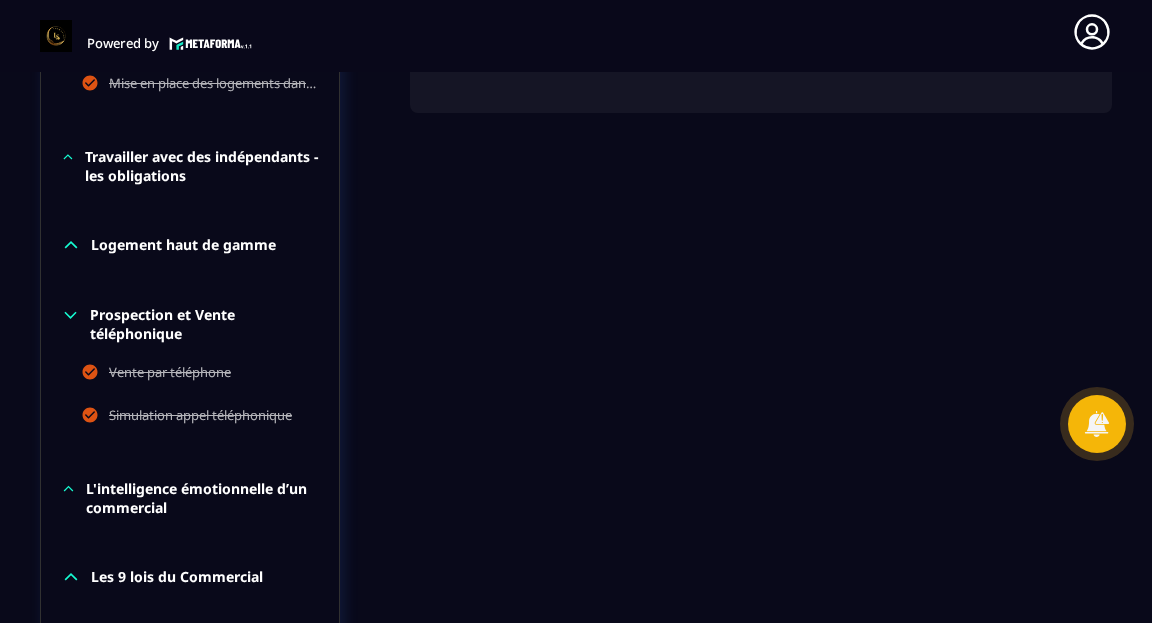 click on "Logement haut de gamme" at bounding box center (183, 245) 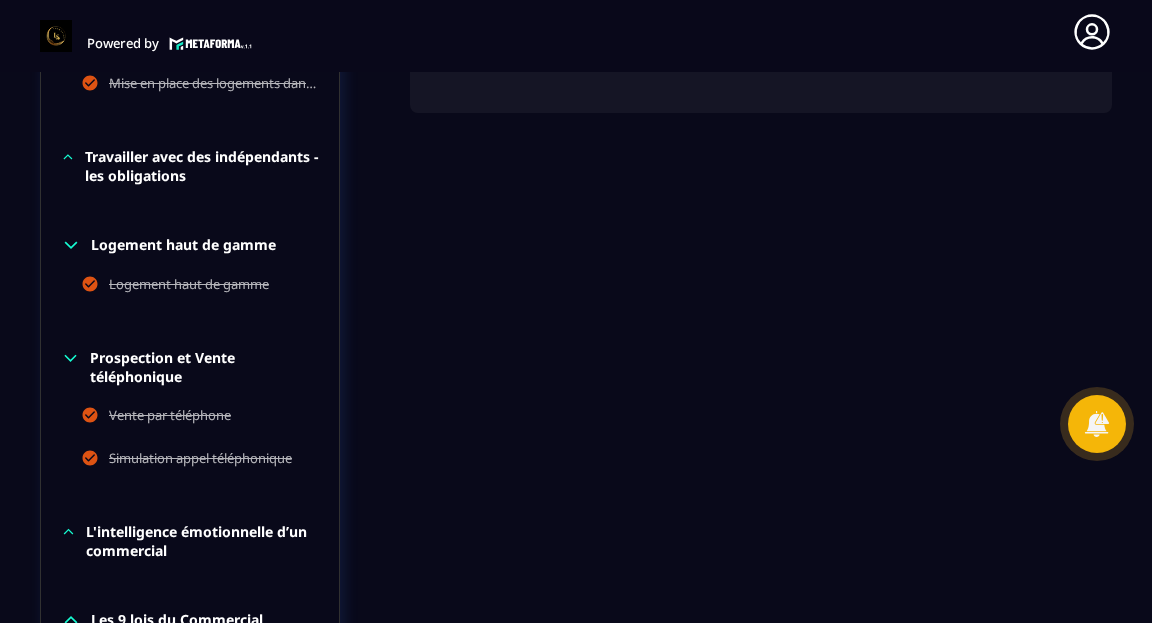 click on "Travailler avec des indépendants - les obligations" at bounding box center (202, 166) 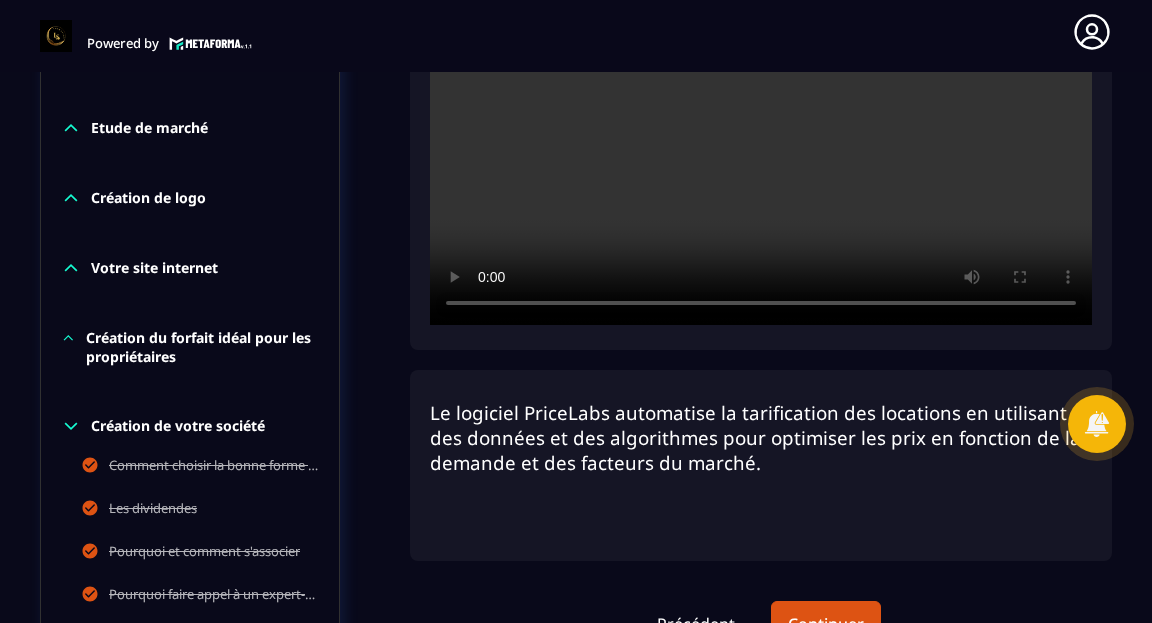 scroll, scrollTop: 665, scrollLeft: 0, axis: vertical 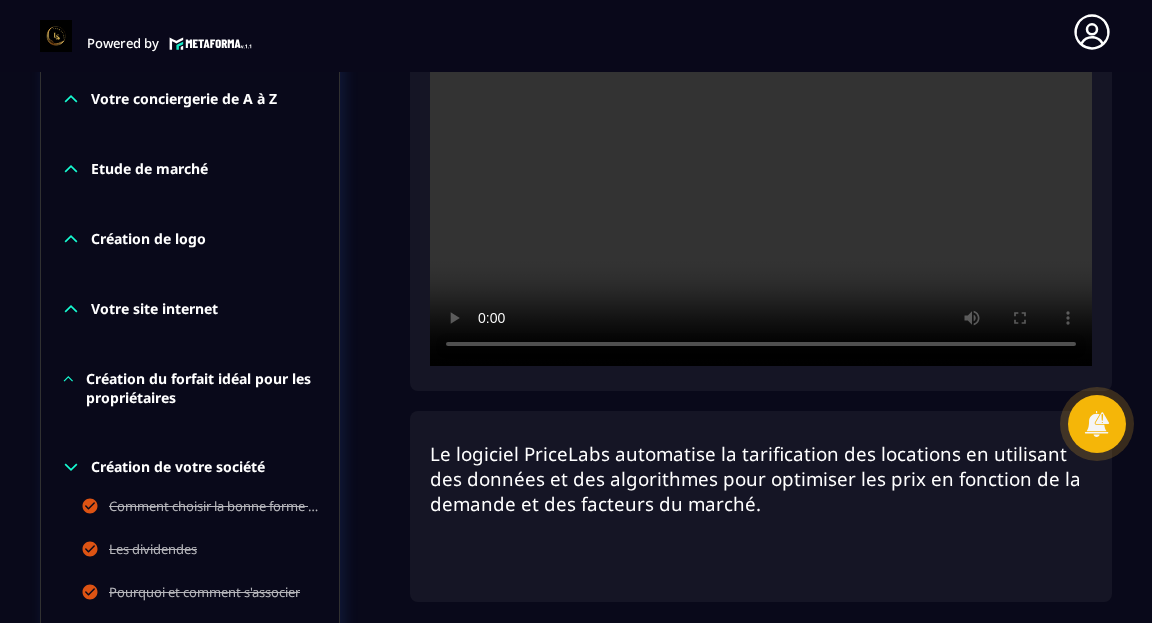 click at bounding box center [761, 145] 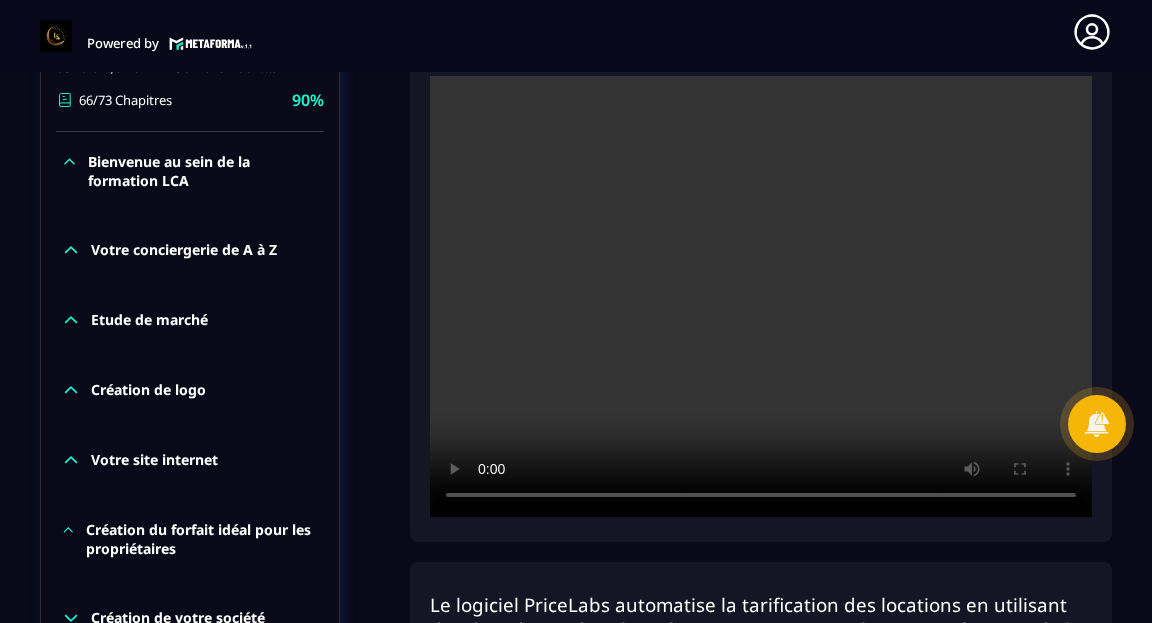 scroll, scrollTop: 508, scrollLeft: 0, axis: vertical 